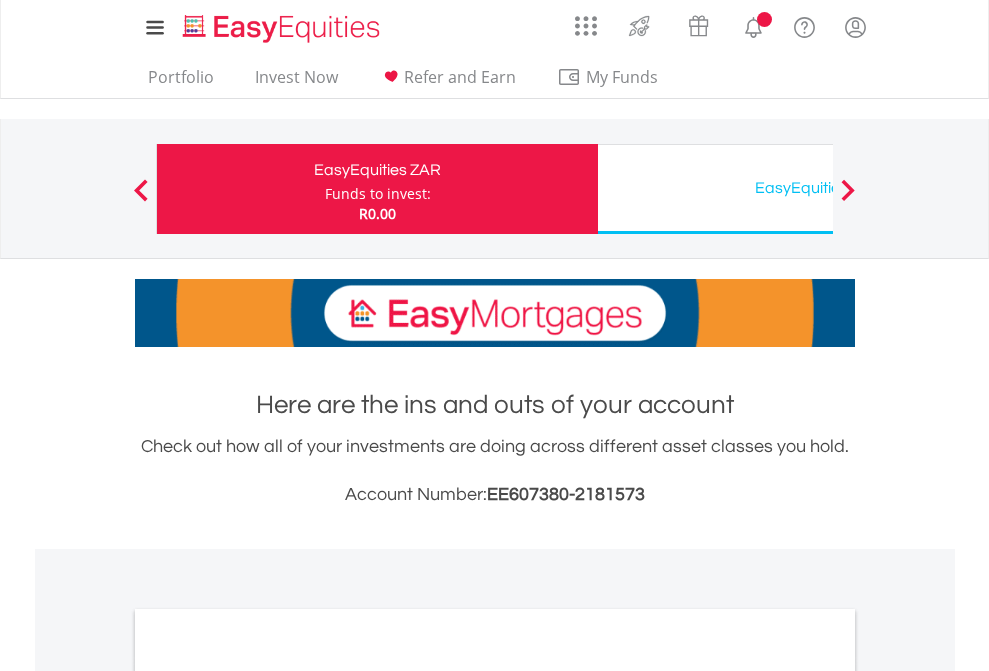 scroll, scrollTop: 0, scrollLeft: 0, axis: both 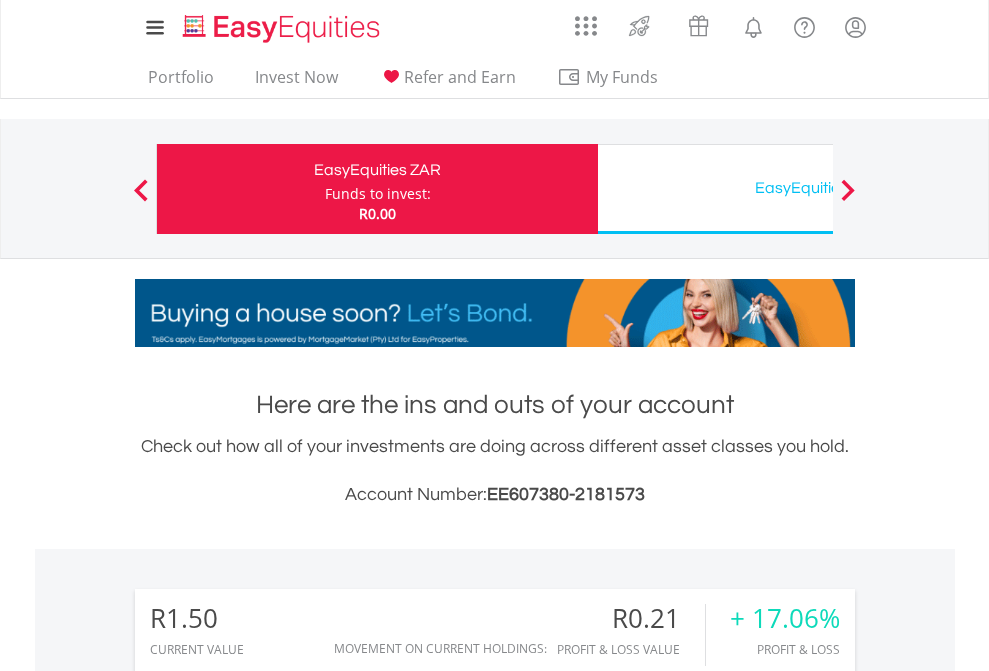 click on "Funds to invest:" at bounding box center [378, 194] 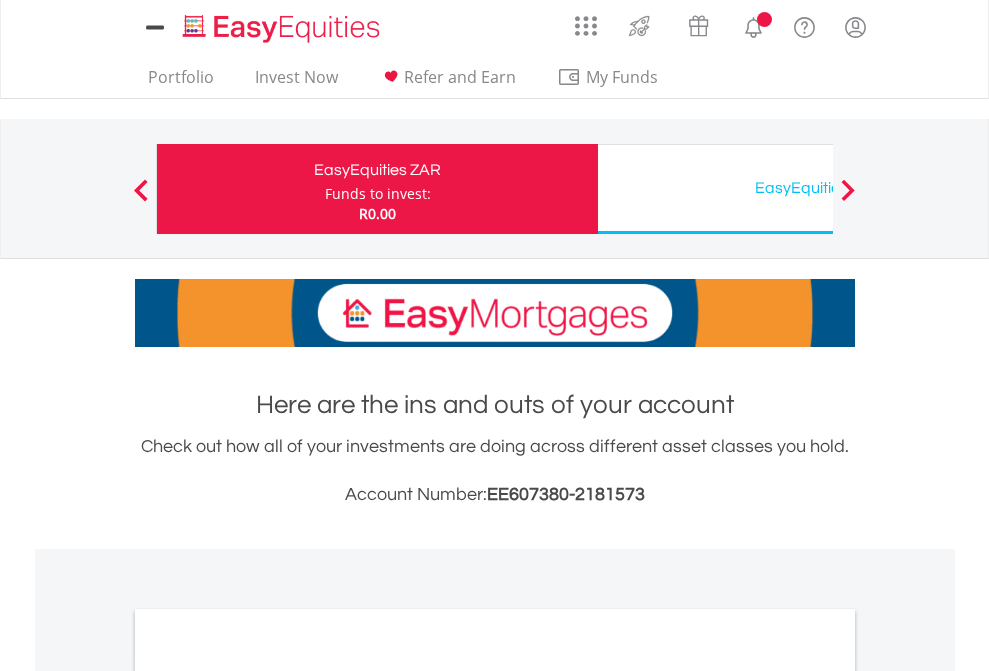 scroll, scrollTop: 0, scrollLeft: 0, axis: both 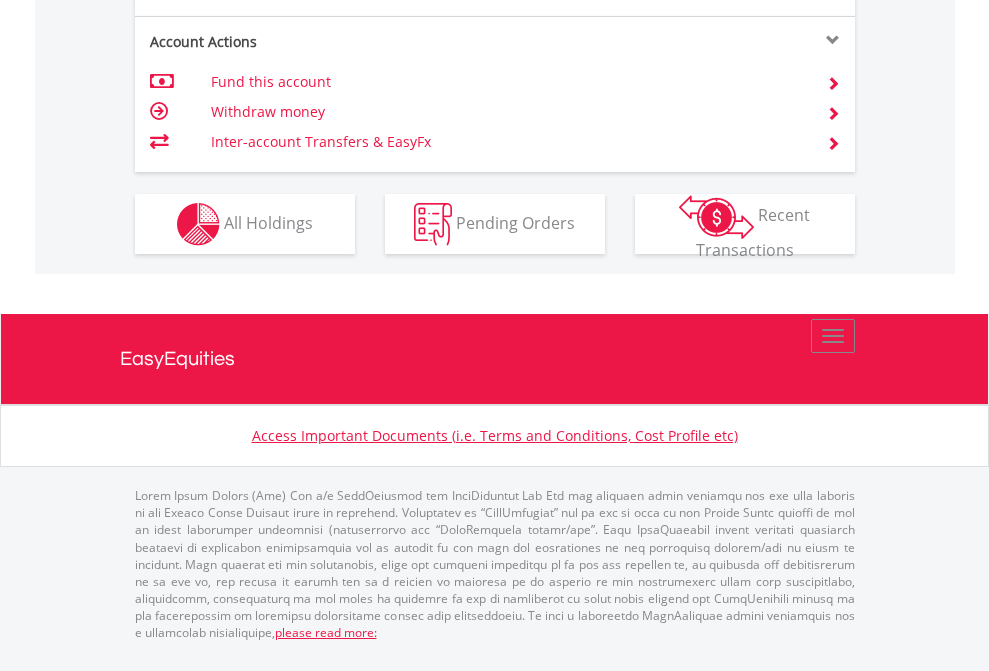 click on "Investment types" at bounding box center [706, -337] 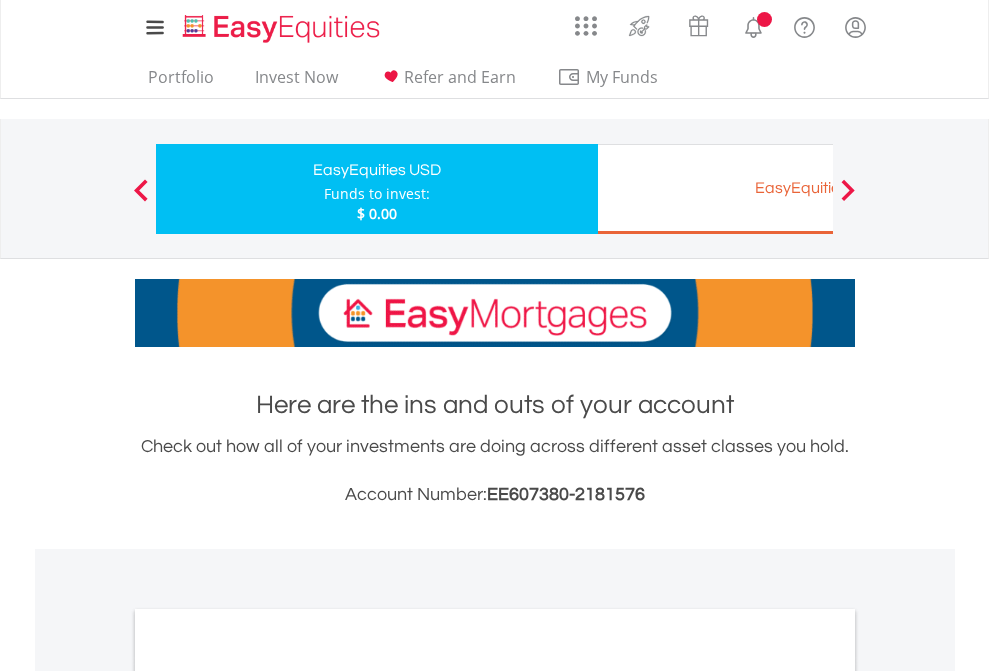scroll, scrollTop: 0, scrollLeft: 0, axis: both 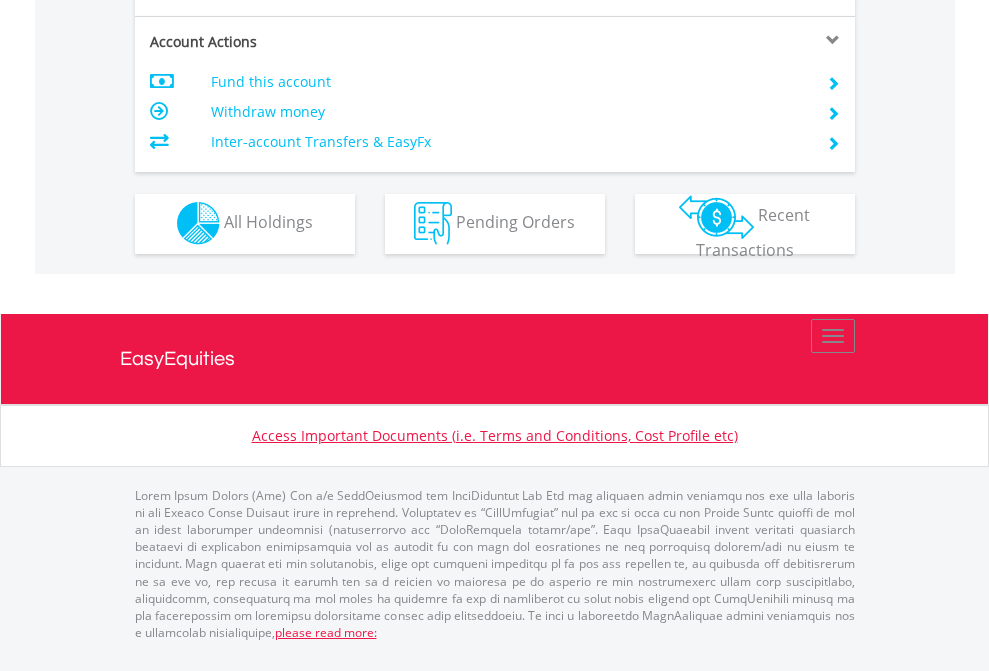 click on "Investment types" at bounding box center [706, -353] 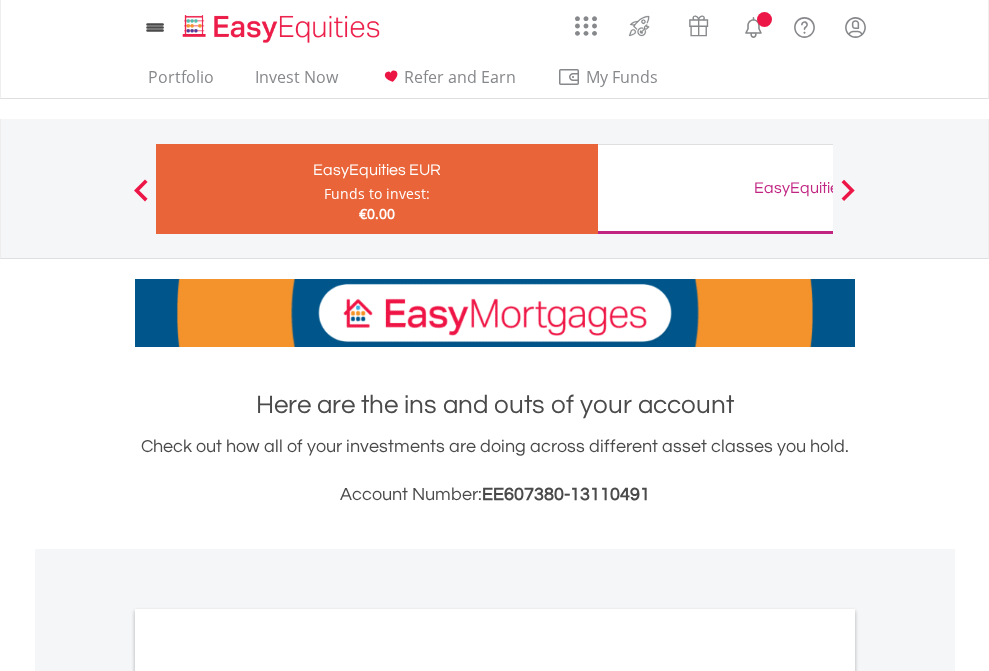 scroll, scrollTop: 0, scrollLeft: 0, axis: both 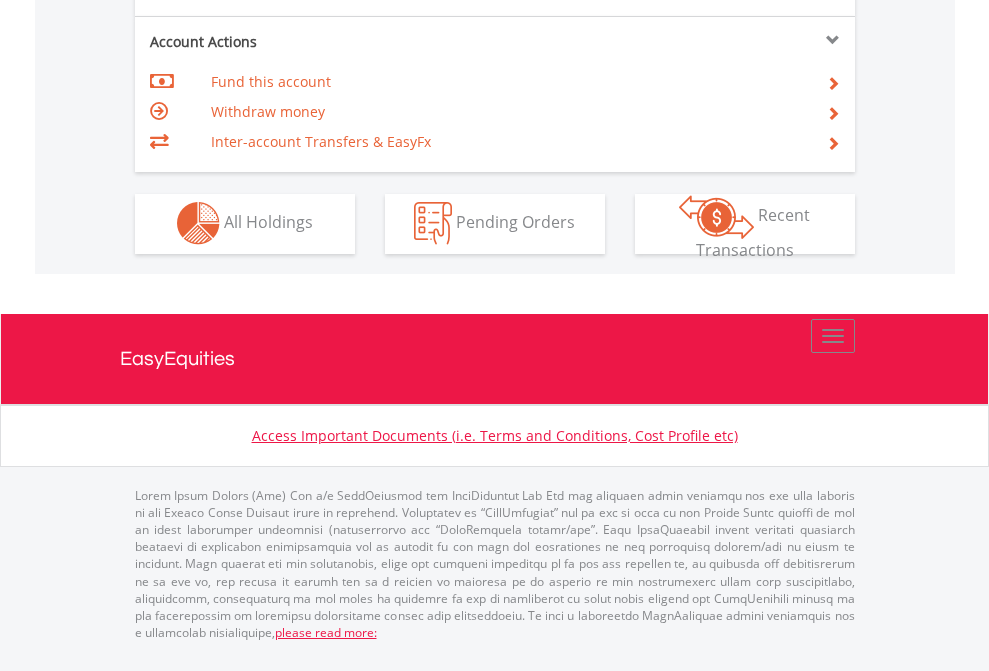 click on "Investment types" at bounding box center (706, -353) 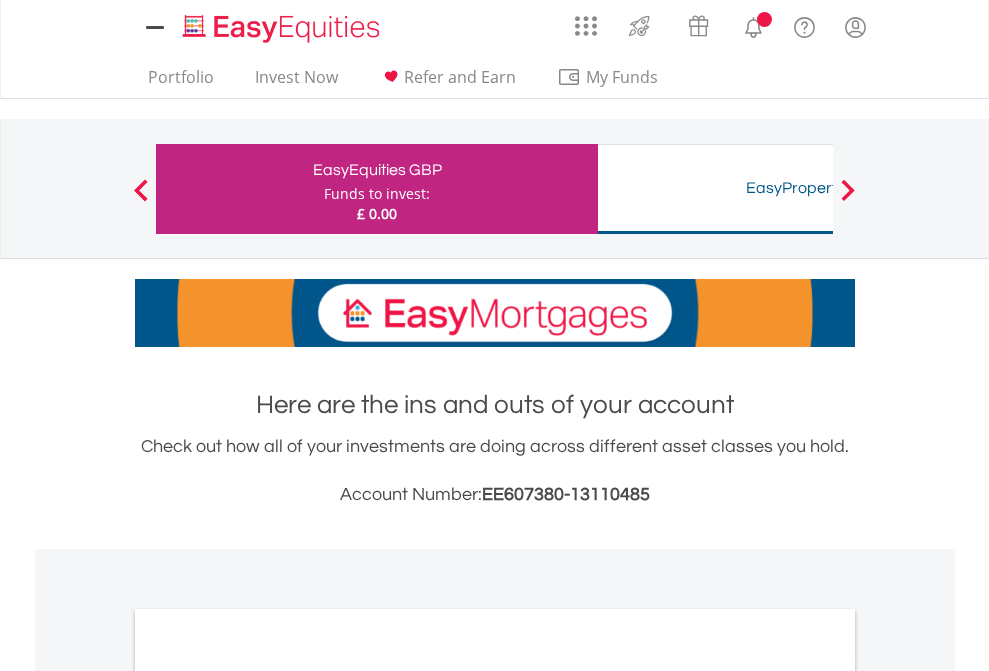 scroll, scrollTop: 0, scrollLeft: 0, axis: both 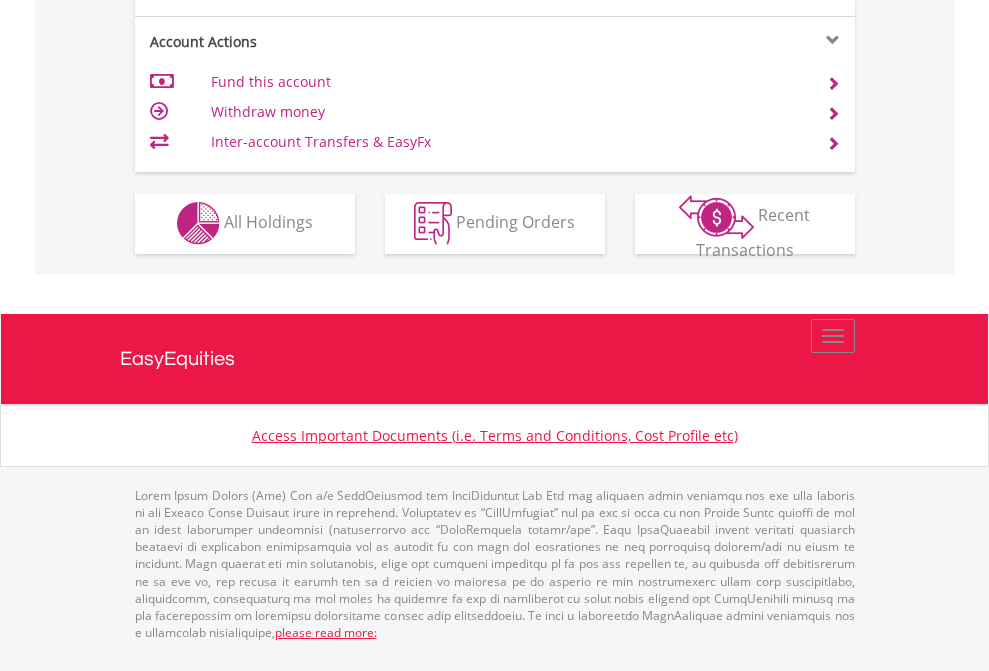 click on "Investment types" at bounding box center (706, -353) 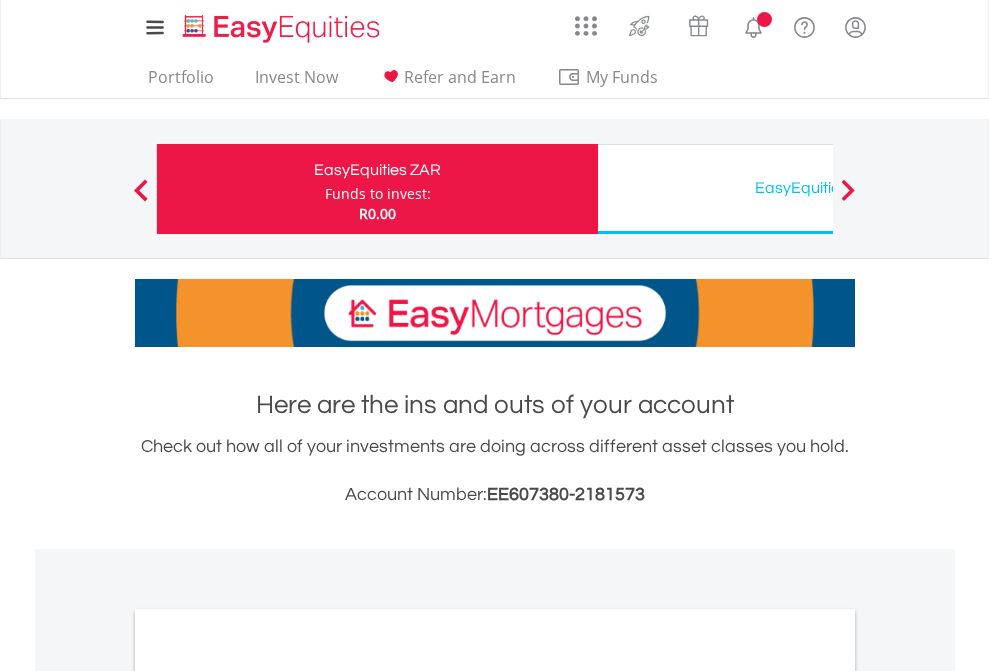 scroll, scrollTop: 0, scrollLeft: 0, axis: both 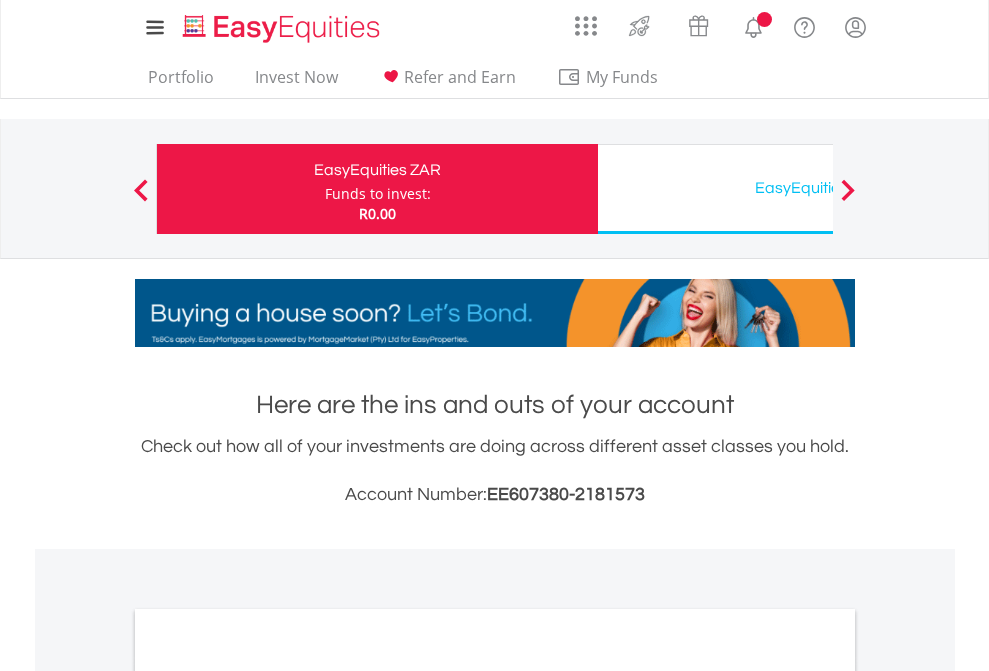 click on "All Holdings" at bounding box center (268, 1096) 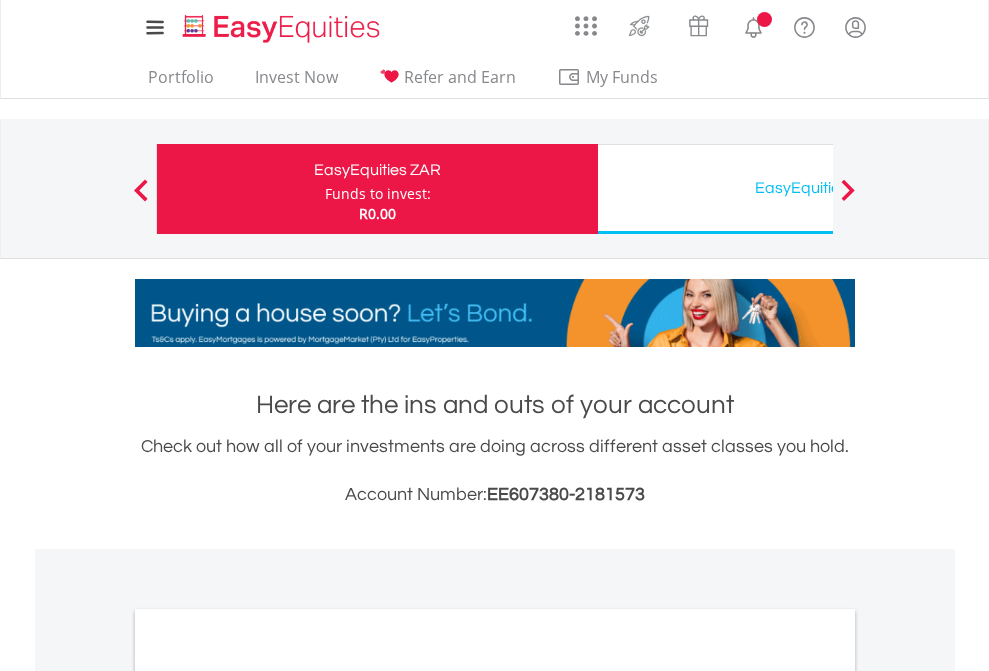 scroll, scrollTop: 1202, scrollLeft: 0, axis: vertical 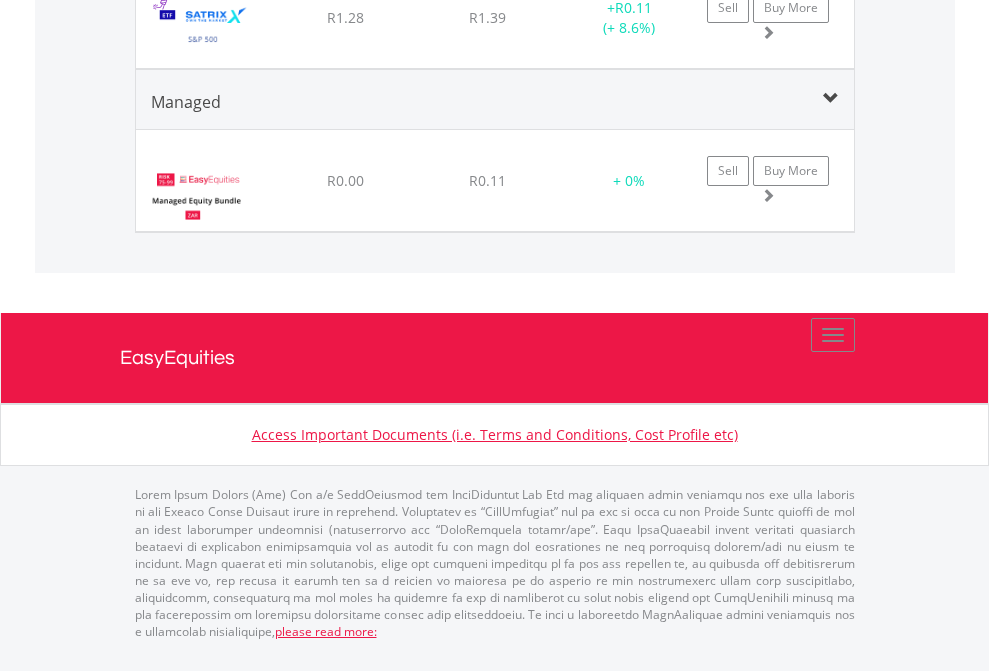 click on "EasyEquities USD" at bounding box center [818, -1542] 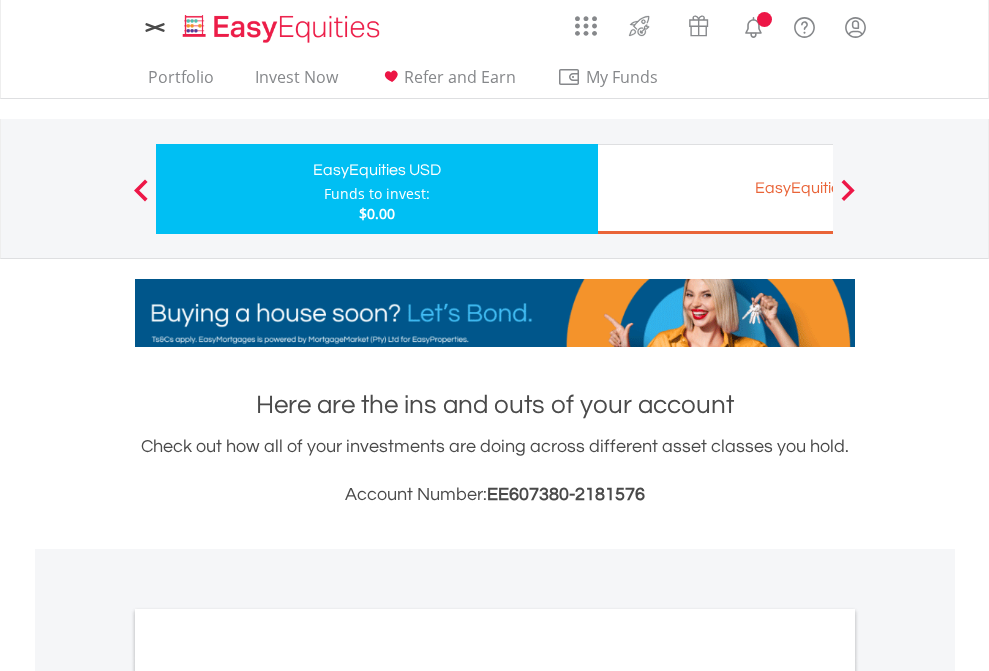 scroll, scrollTop: 0, scrollLeft: 0, axis: both 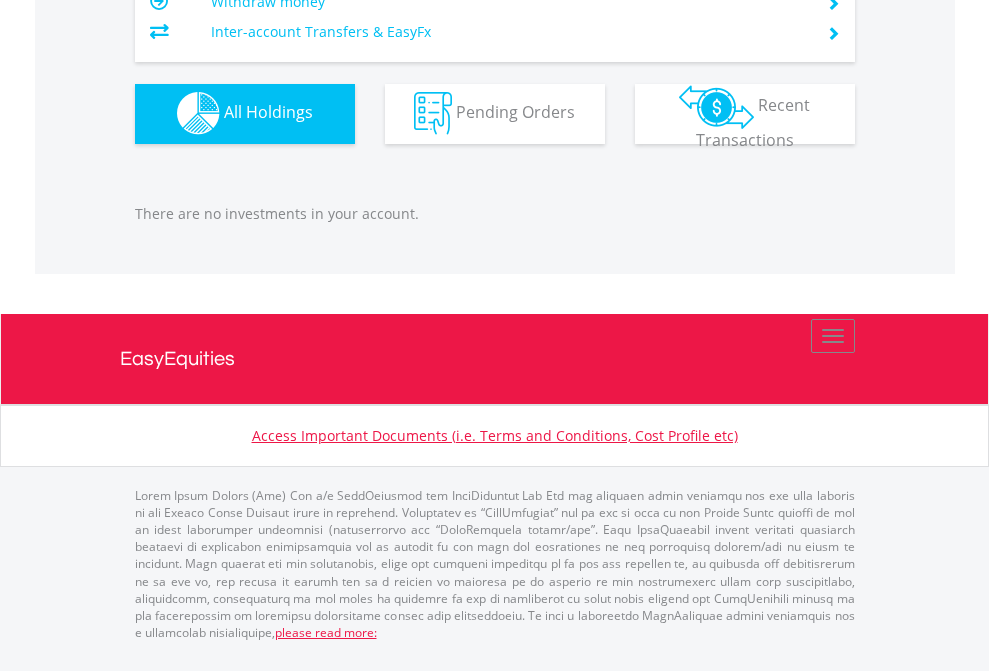 click on "EasyEquities EUR" at bounding box center (818, -1142) 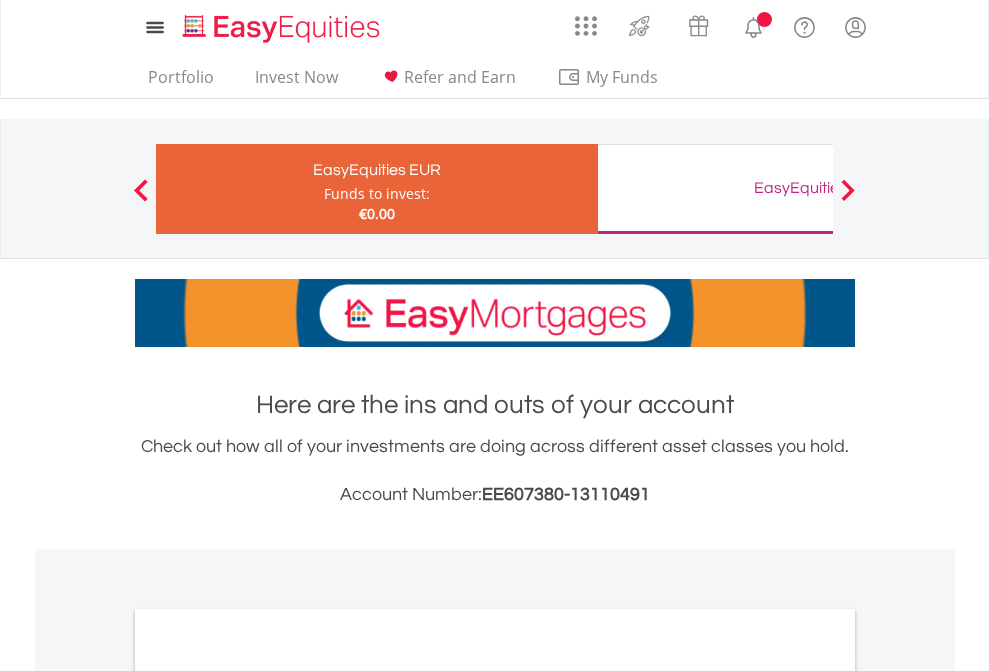 scroll, scrollTop: 0, scrollLeft: 0, axis: both 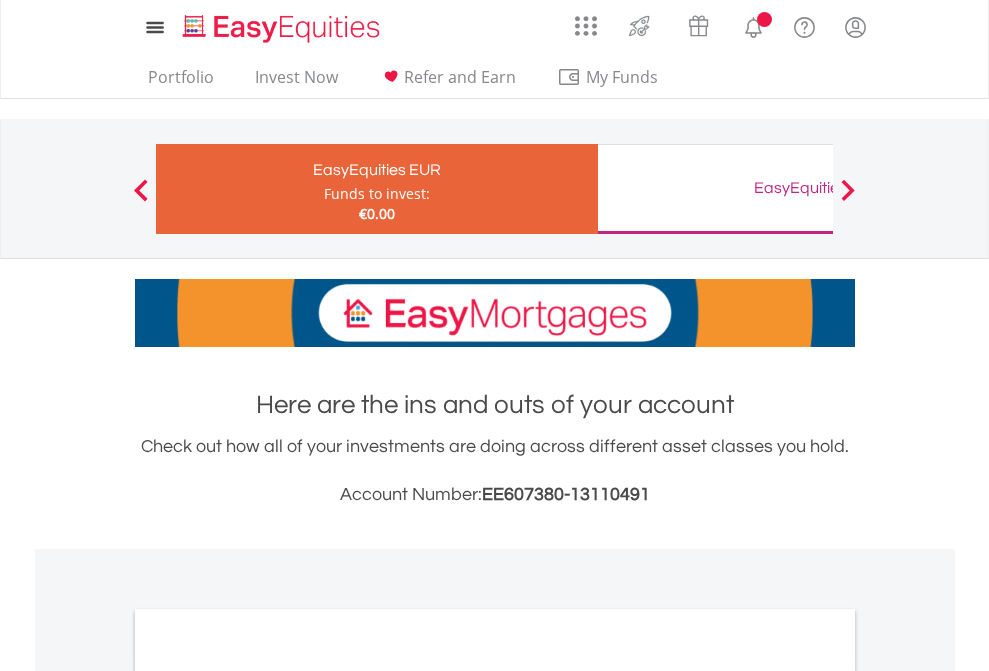 click on "All Holdings" at bounding box center (268, 1096) 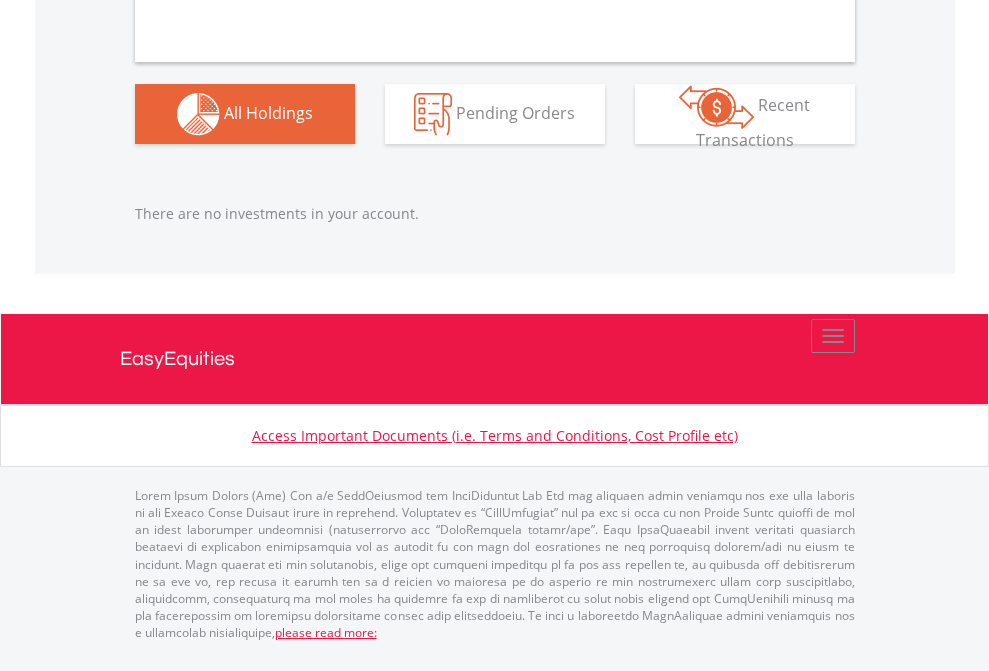 scroll, scrollTop: 1980, scrollLeft: 0, axis: vertical 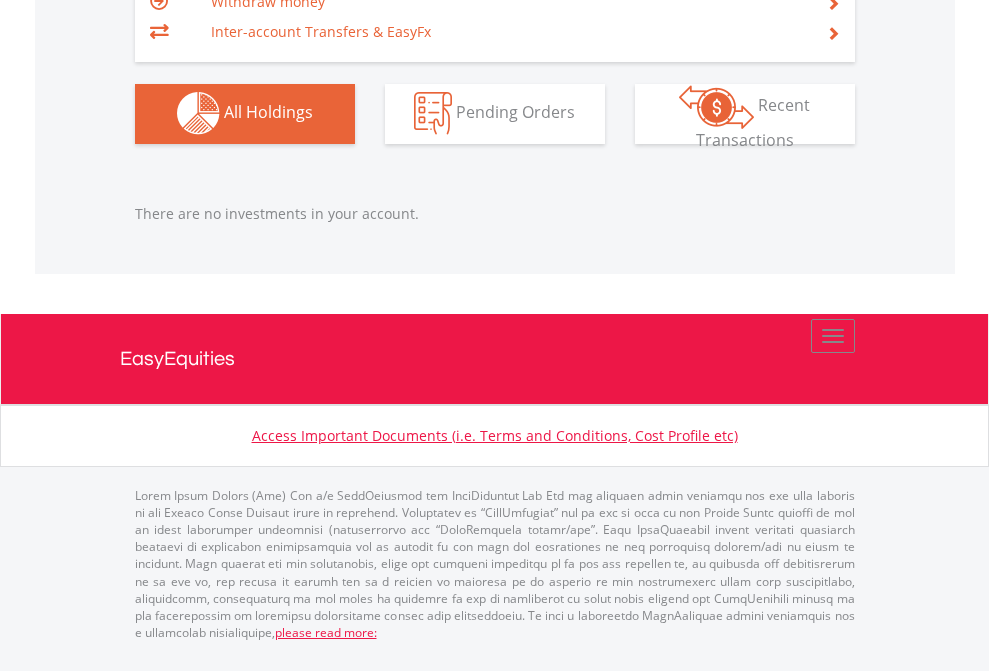click on "EasyEquities GBP" at bounding box center (818, -1142) 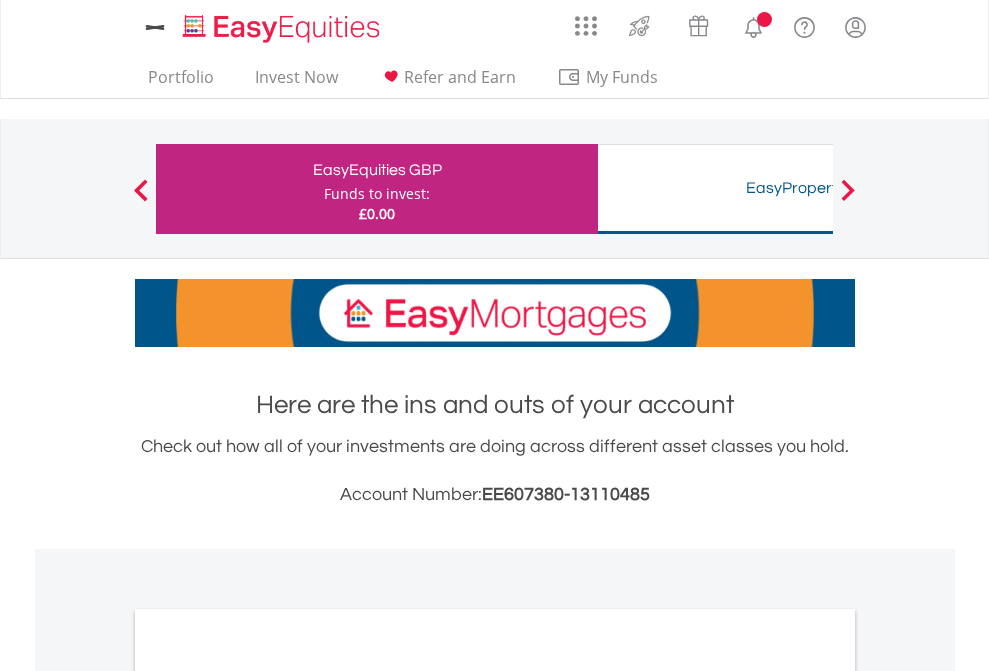 scroll, scrollTop: 1486, scrollLeft: 0, axis: vertical 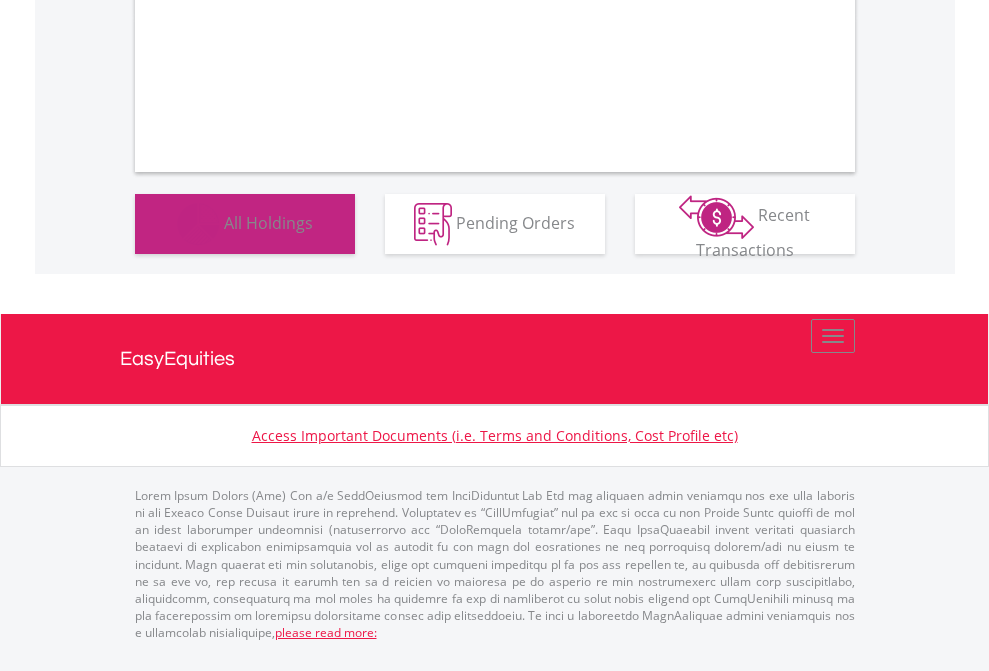 click on "All Holdings" at bounding box center (268, 222) 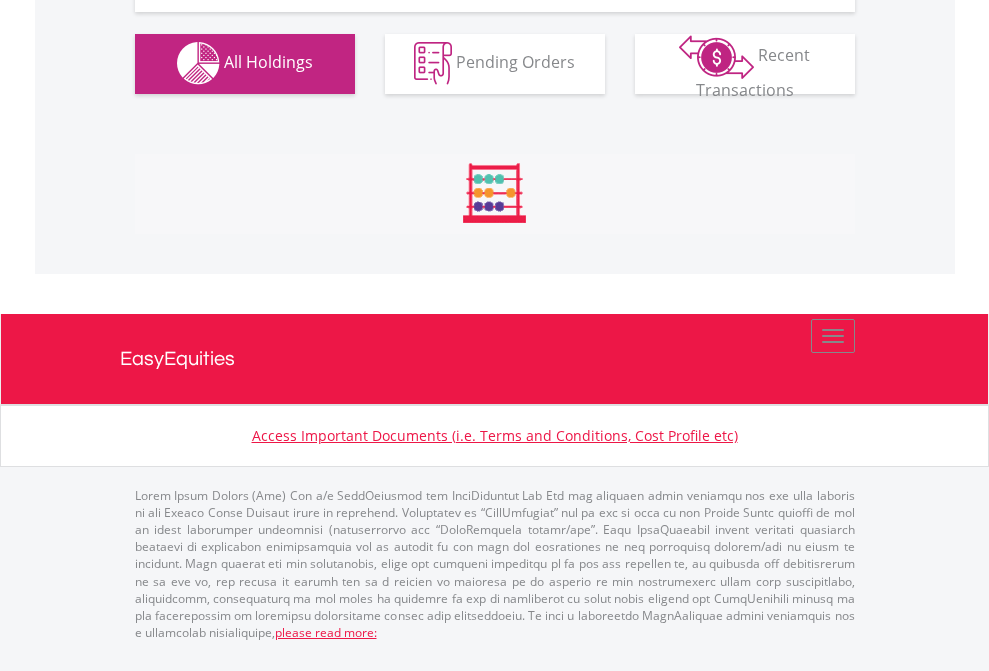 scroll, scrollTop: 999808, scrollLeft: 999687, axis: both 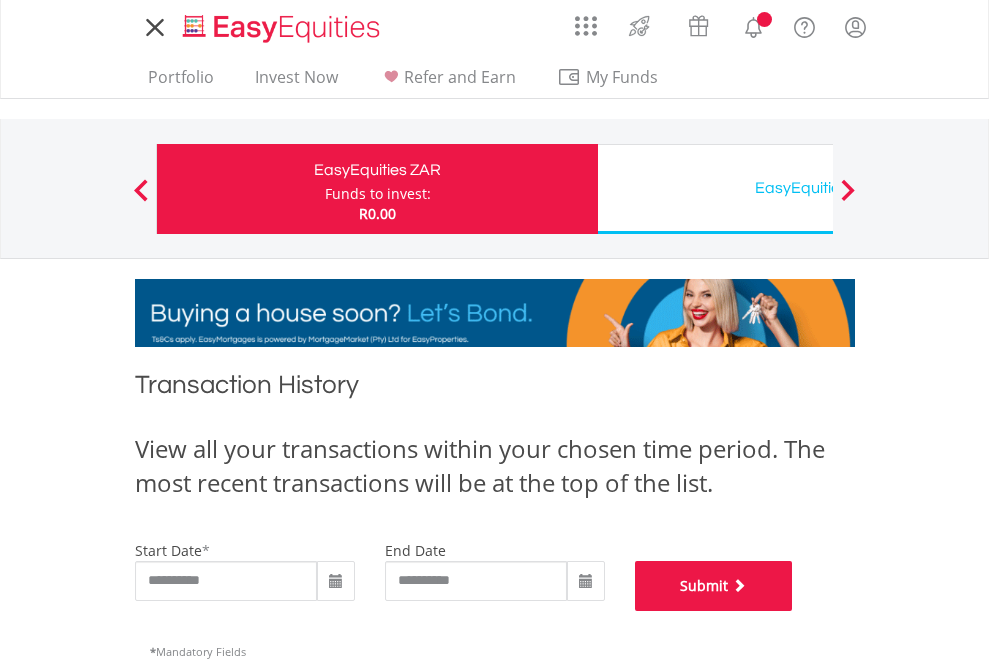 click on "Submit" at bounding box center [714, 586] 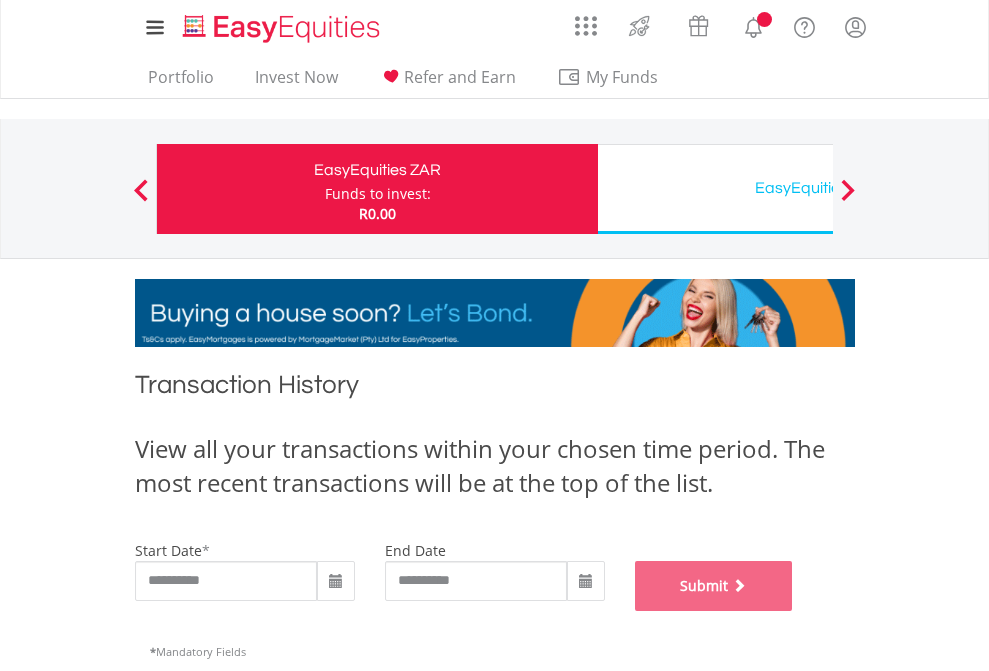 scroll, scrollTop: 811, scrollLeft: 0, axis: vertical 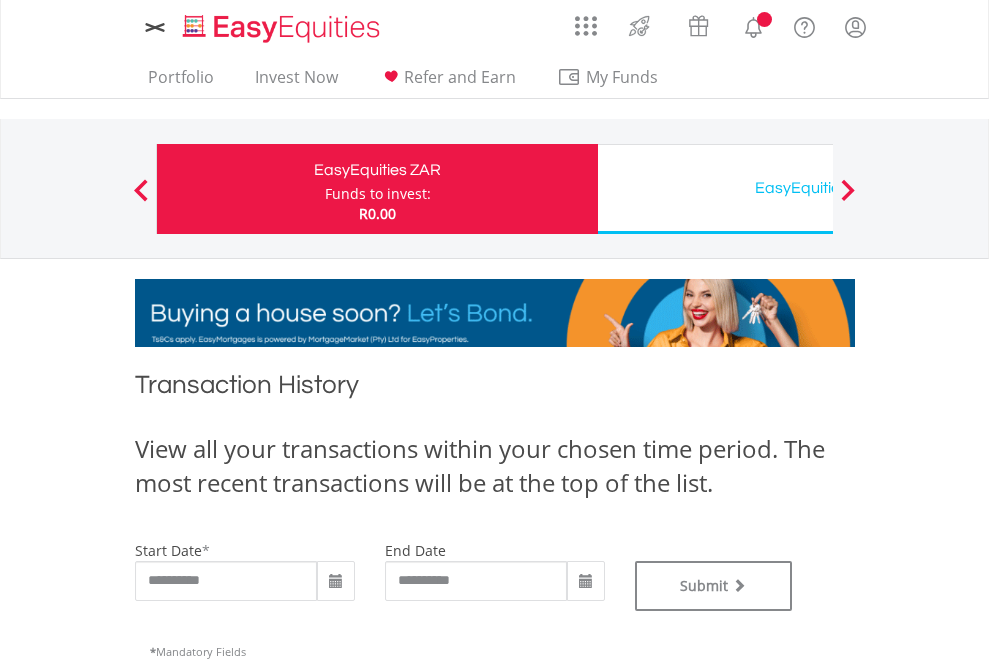 click on "EasyEquities USD" at bounding box center (818, 188) 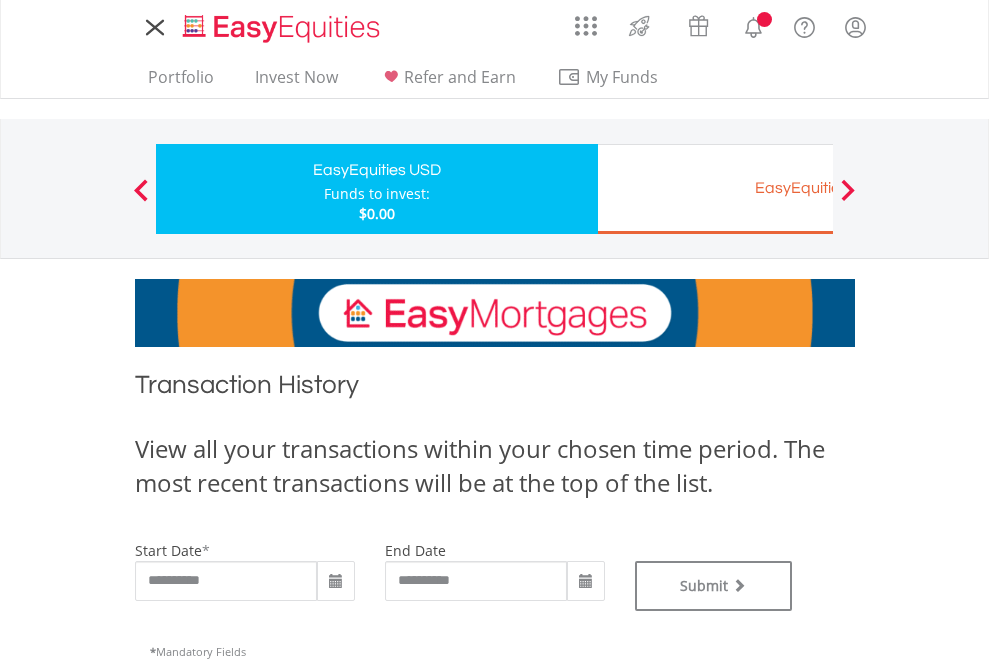 scroll, scrollTop: 0, scrollLeft: 0, axis: both 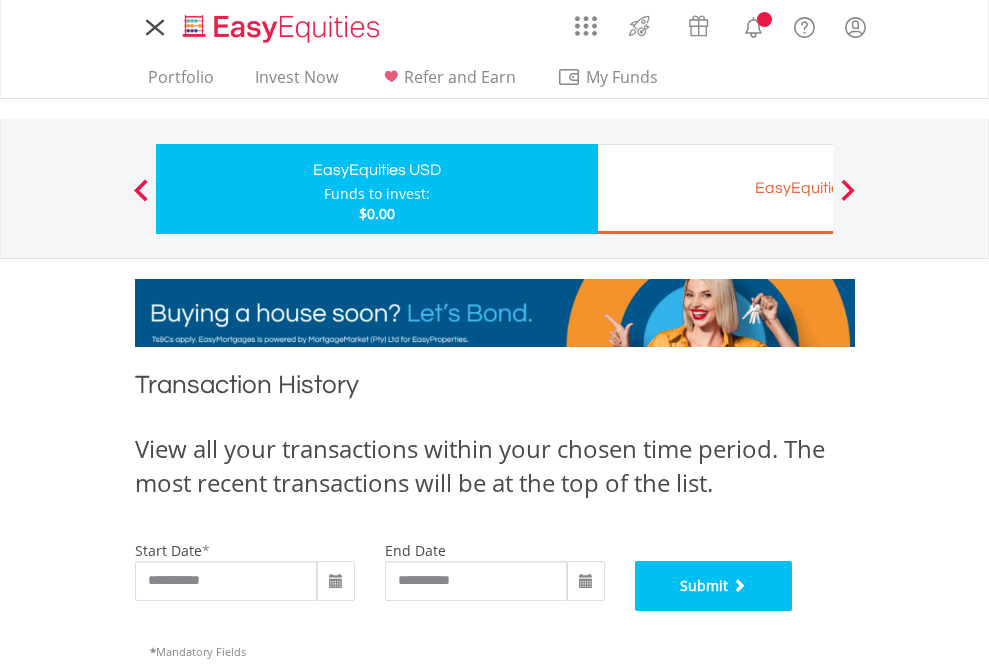 click on "Submit" at bounding box center (714, 586) 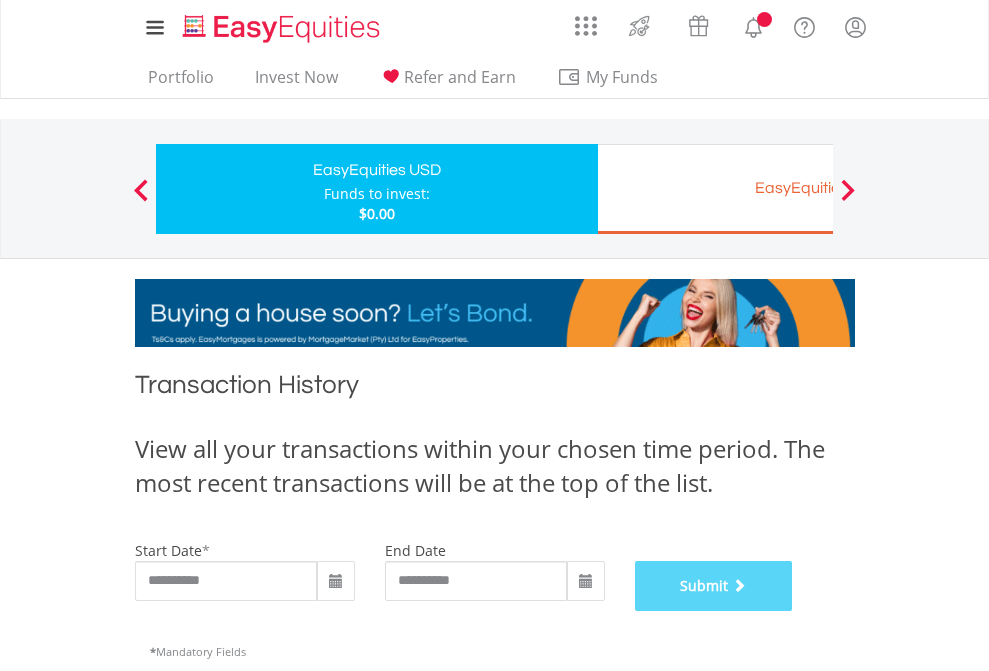 scroll, scrollTop: 811, scrollLeft: 0, axis: vertical 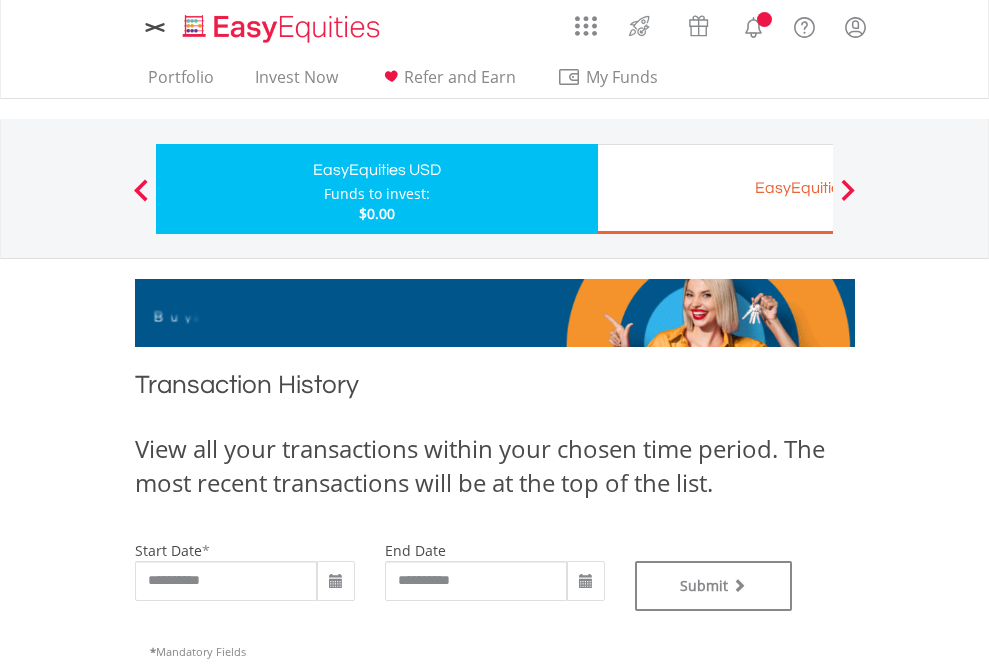 click on "EasyEquities EUR" at bounding box center (818, 188) 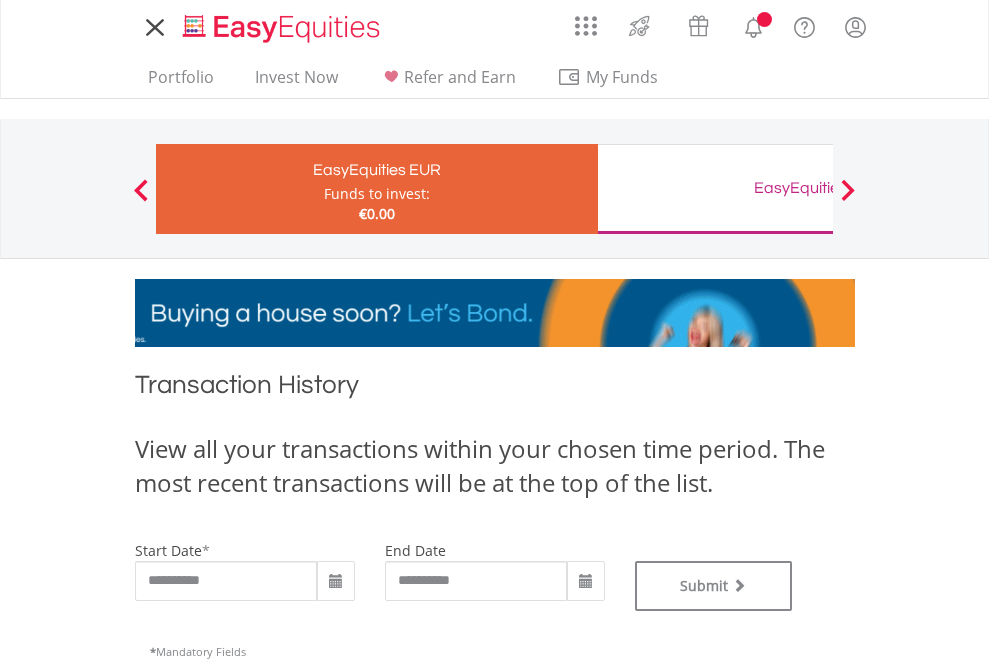 scroll, scrollTop: 0, scrollLeft: 0, axis: both 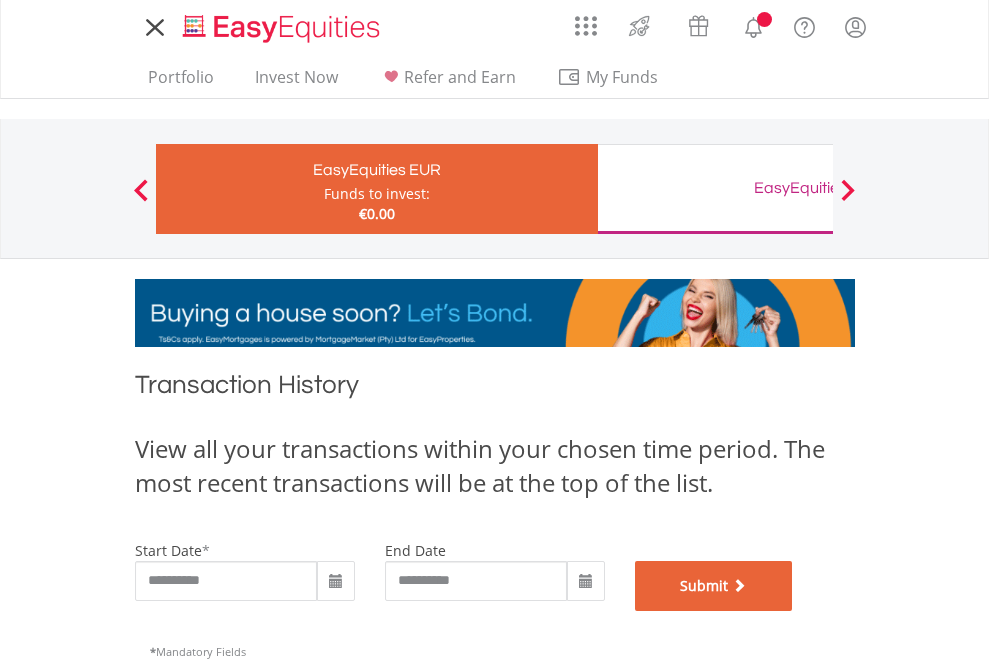 click on "Submit" at bounding box center (714, 586) 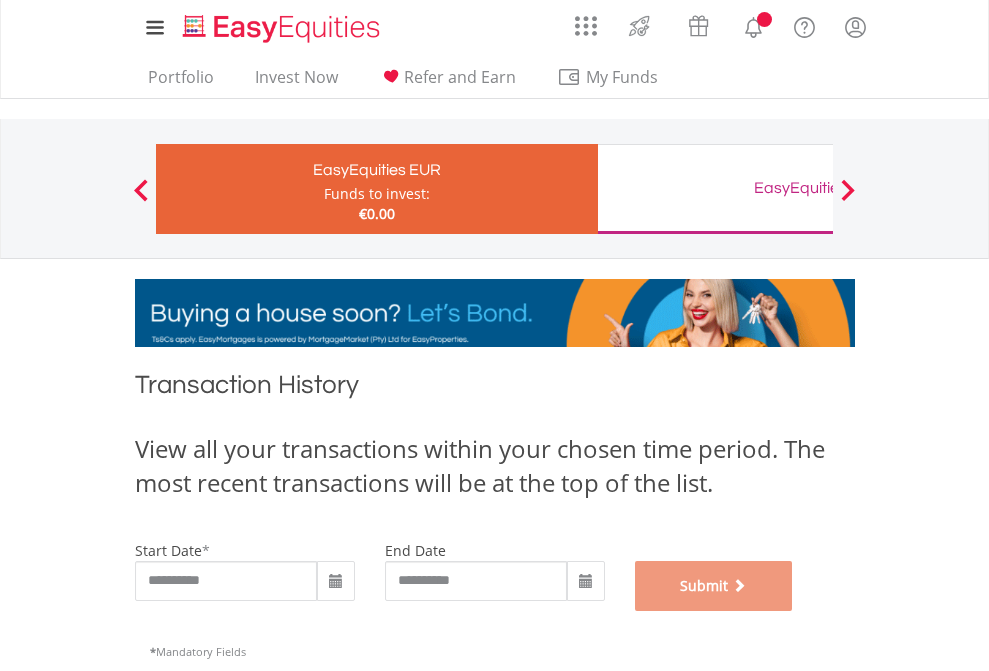 scroll, scrollTop: 811, scrollLeft: 0, axis: vertical 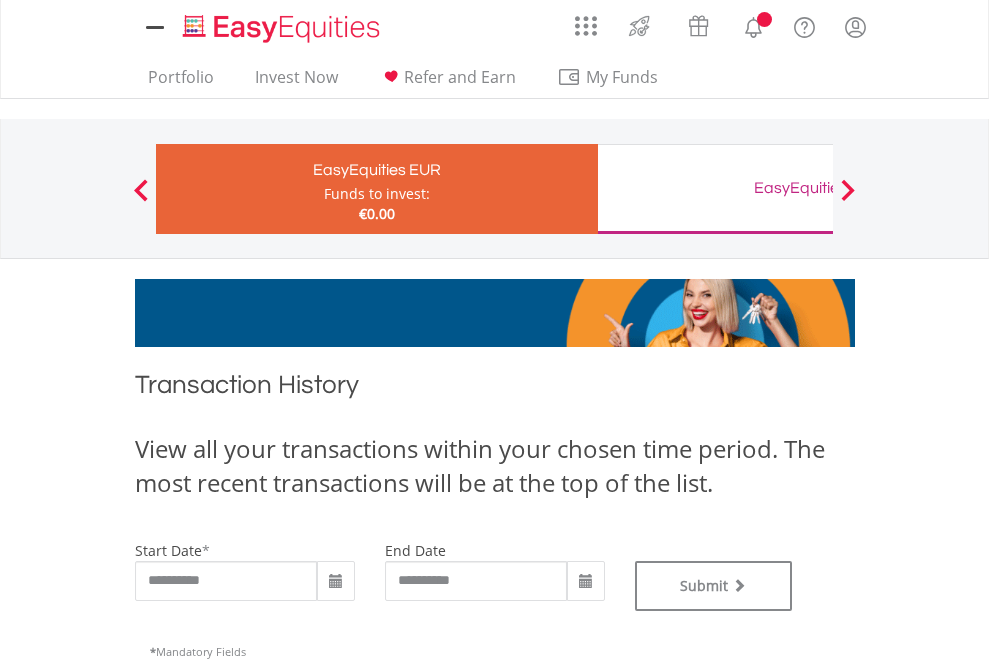 click on "EasyEquities GBP" at bounding box center (818, 188) 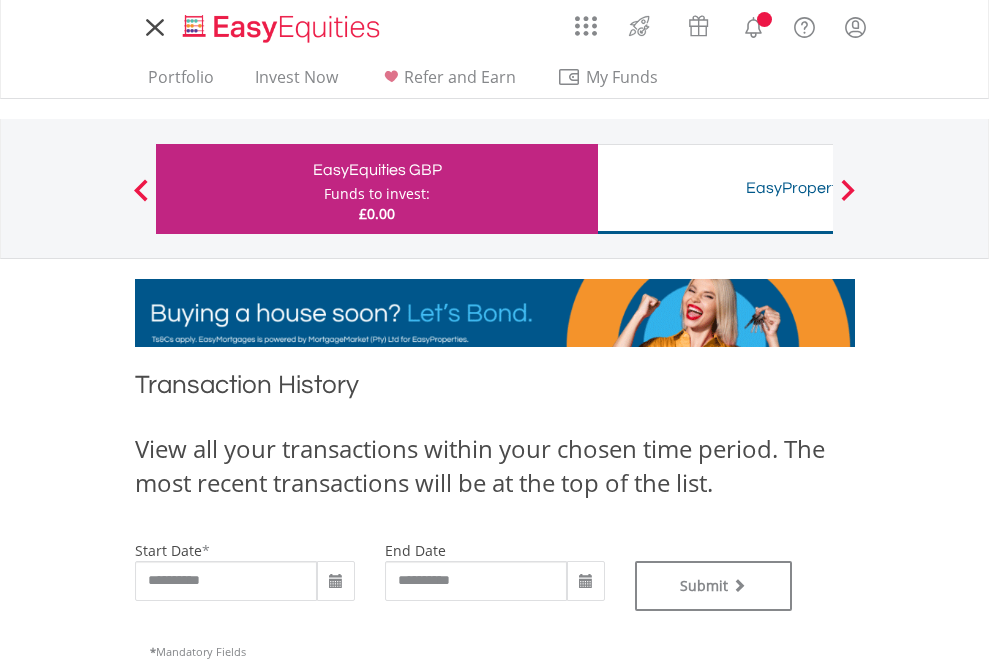 scroll, scrollTop: 0, scrollLeft: 0, axis: both 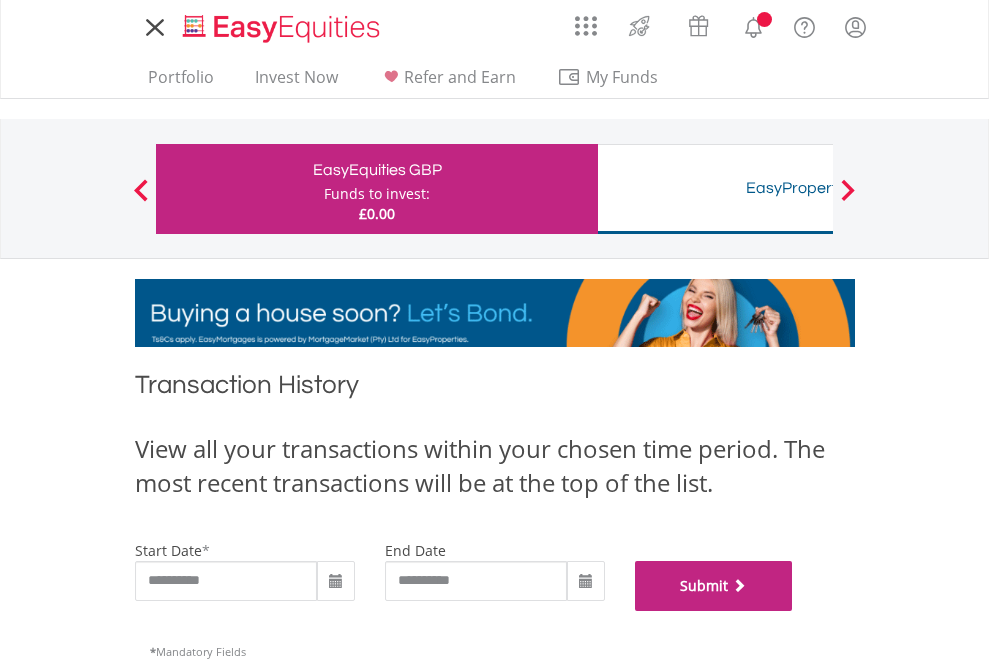click on "Submit" at bounding box center (714, 586) 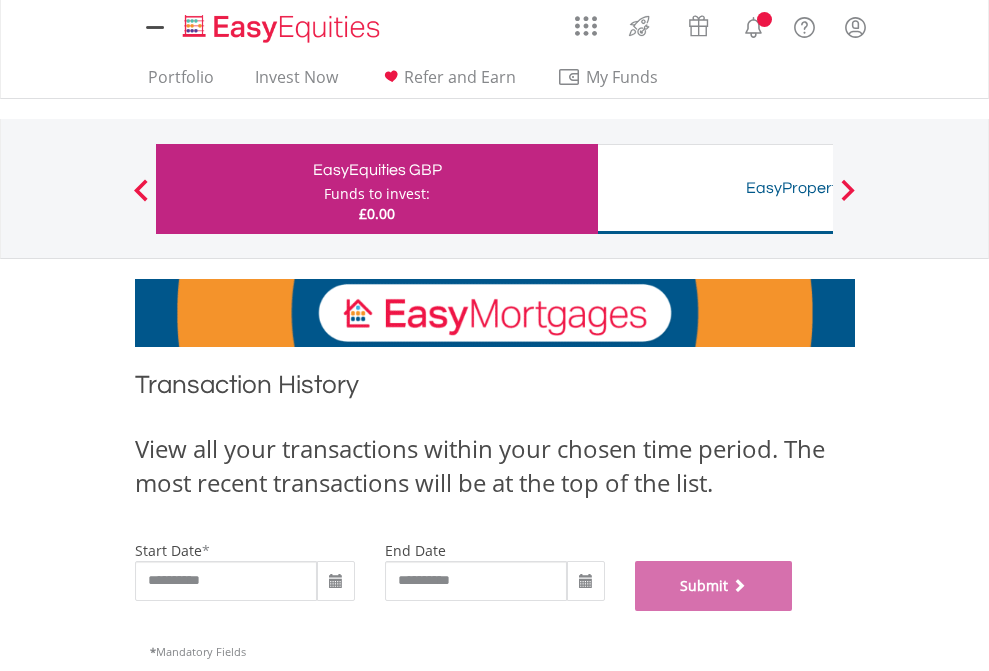 scroll, scrollTop: 811, scrollLeft: 0, axis: vertical 